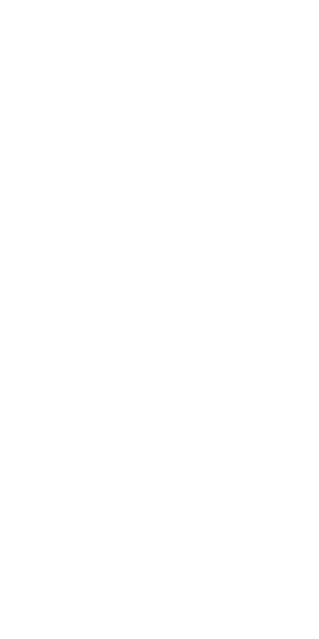scroll, scrollTop: 0, scrollLeft: 0, axis: both 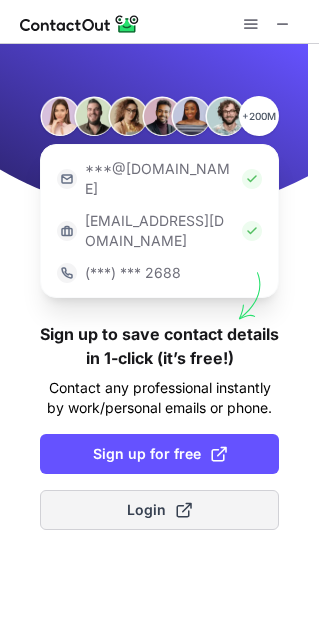 click on "Login" at bounding box center (159, 510) 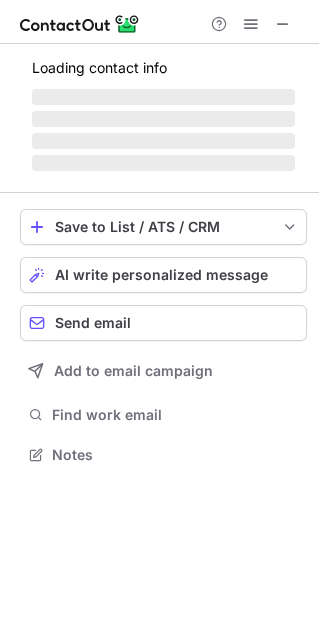 scroll, scrollTop: 10, scrollLeft: 10, axis: both 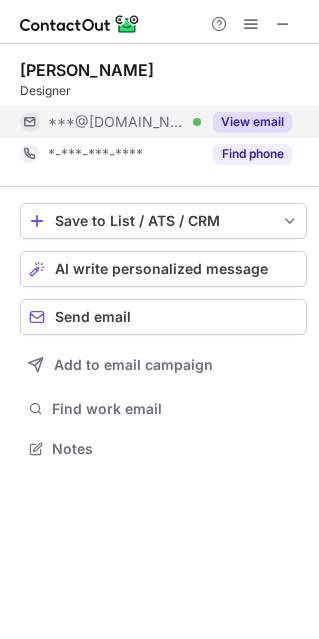 click on "View email" at bounding box center [252, 122] 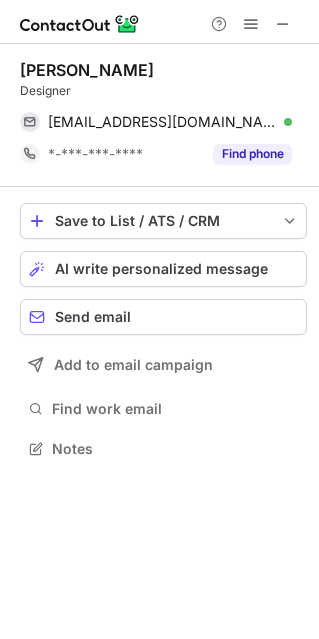click on "Karrica F." at bounding box center [87, 70] 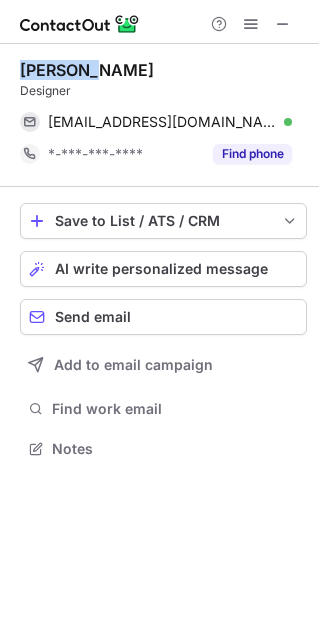 click on "Karrica F." at bounding box center (87, 70) 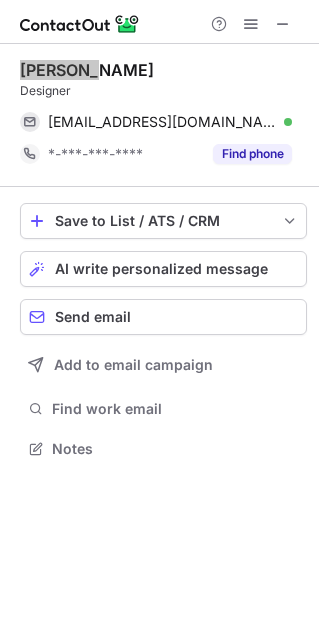 scroll, scrollTop: 434, scrollLeft: 319, axis: both 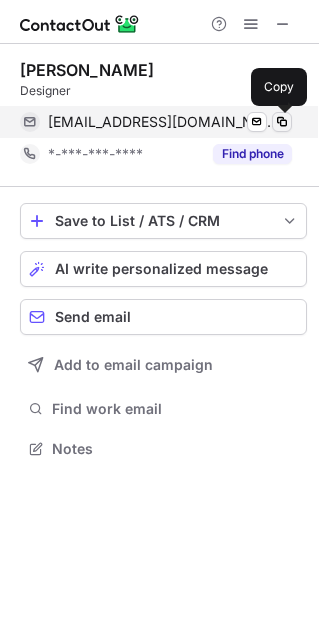 click at bounding box center [282, 122] 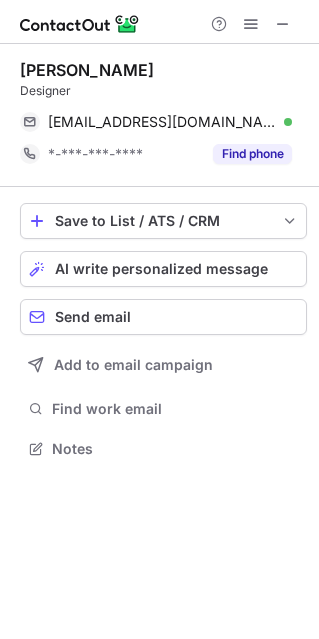 type 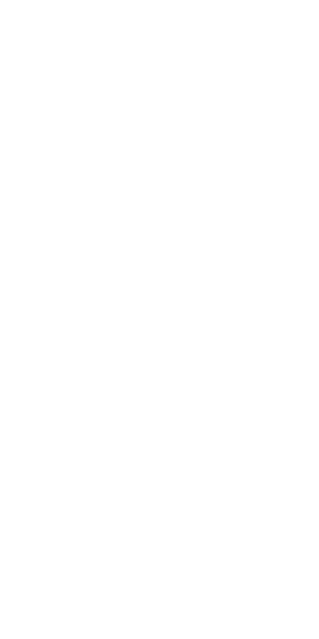 scroll, scrollTop: 0, scrollLeft: 0, axis: both 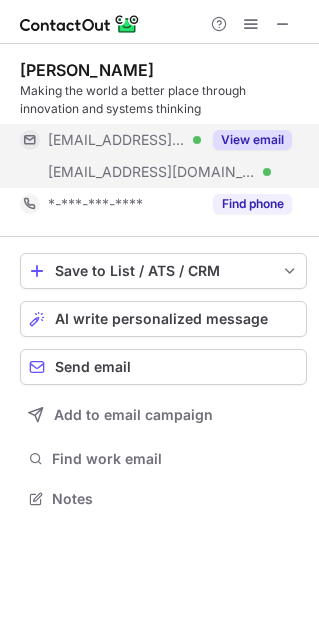 click on "View email" at bounding box center [252, 140] 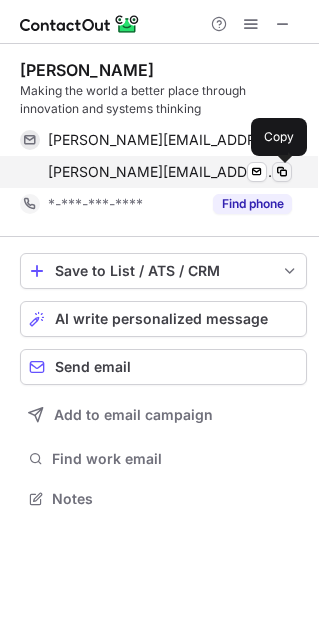 click at bounding box center [282, 172] 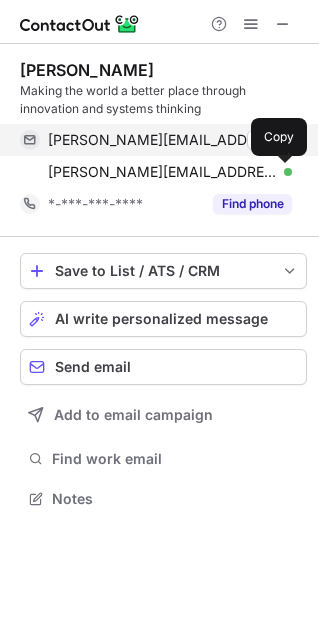 type 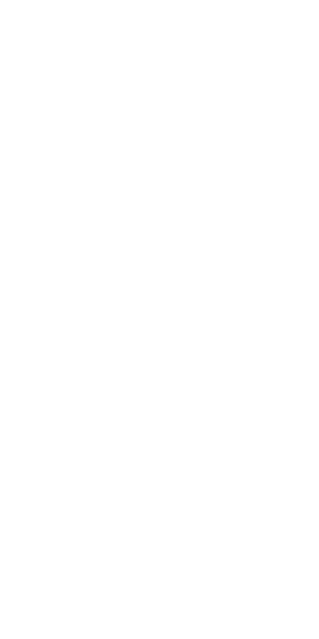 scroll, scrollTop: 0, scrollLeft: 0, axis: both 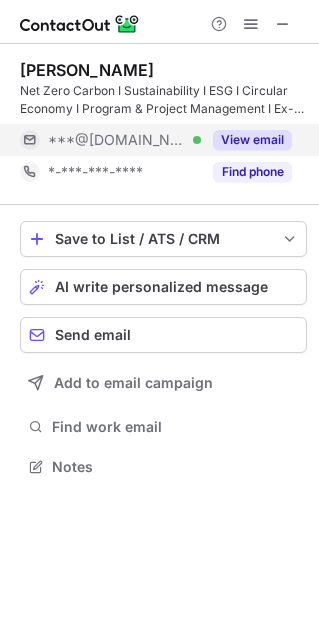 click on "View email" at bounding box center (252, 140) 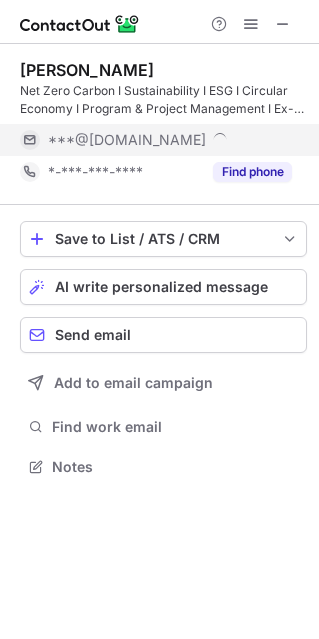 scroll, scrollTop: 10, scrollLeft: 10, axis: both 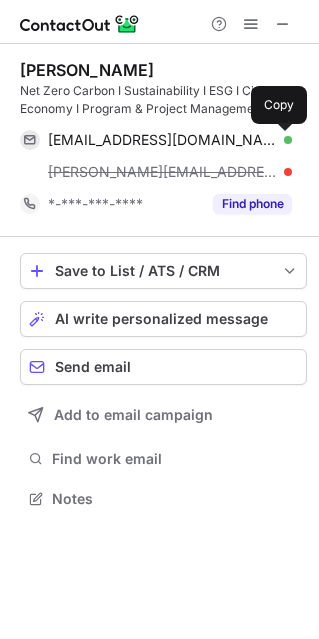 click at bounding box center [282, 140] 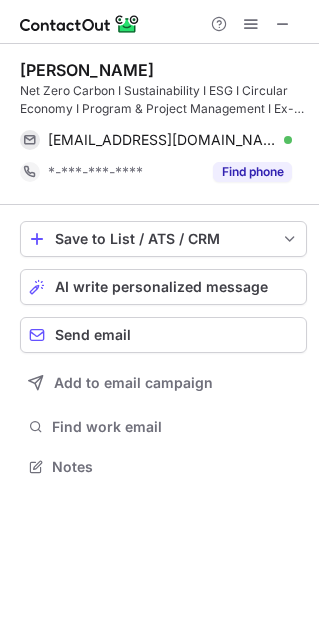 scroll, scrollTop: 452, scrollLeft: 319, axis: both 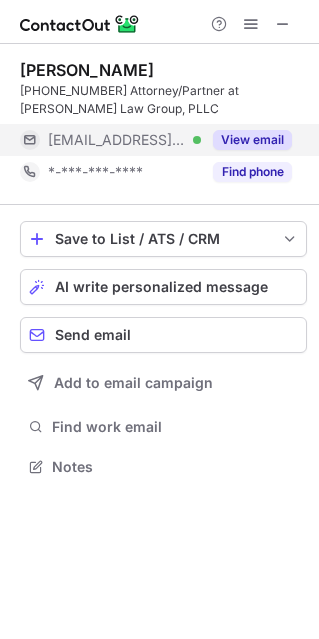 click on "View email" at bounding box center (252, 140) 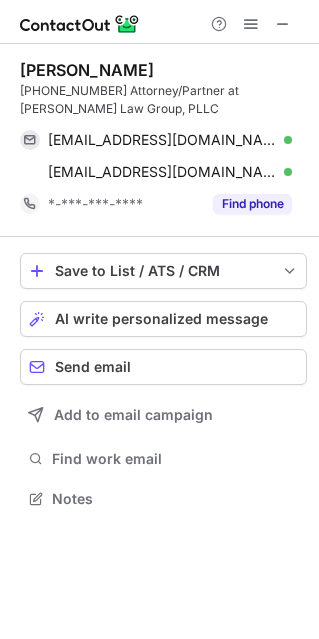scroll, scrollTop: 10, scrollLeft: 10, axis: both 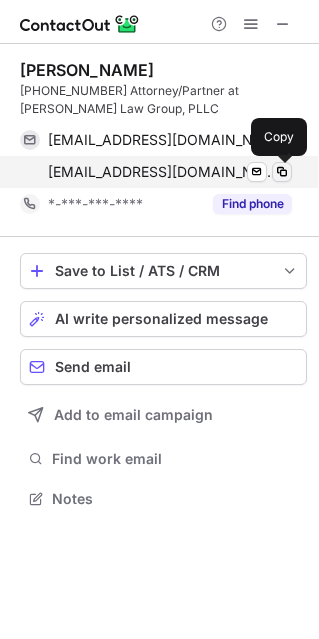 click at bounding box center [282, 172] 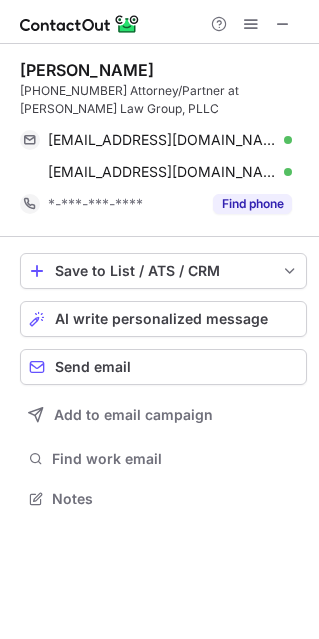type 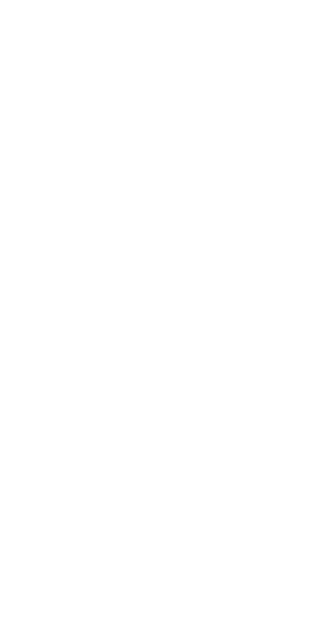 scroll, scrollTop: 0, scrollLeft: 0, axis: both 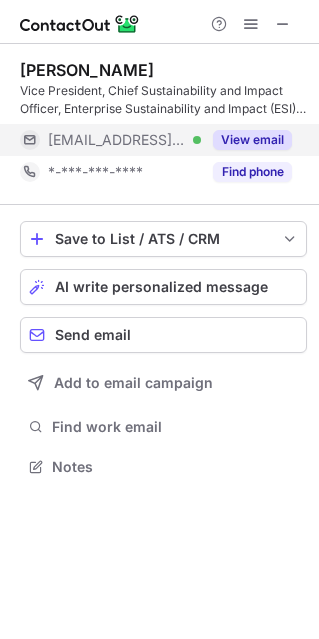 click on "View email" at bounding box center (252, 140) 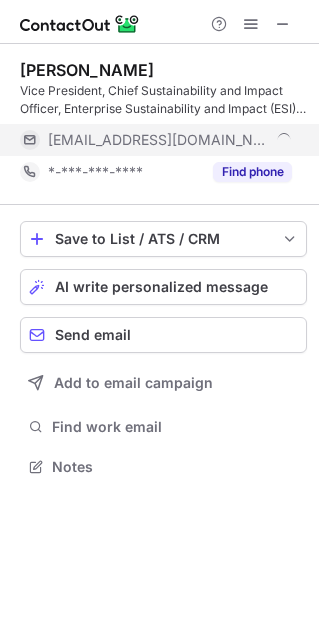 scroll, scrollTop: 10, scrollLeft: 10, axis: both 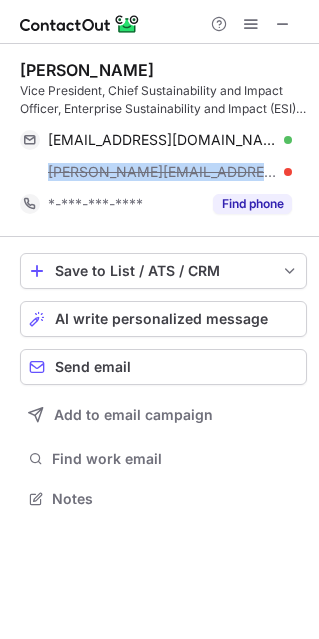 drag, startPoint x: 283, startPoint y: 168, endPoint x: -64, endPoint y: 143, distance: 347.8994 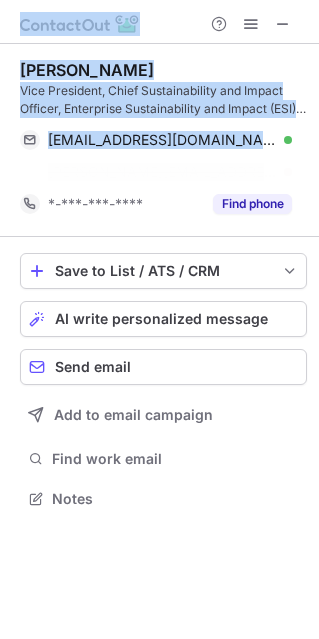 scroll, scrollTop: 452, scrollLeft: 319, axis: both 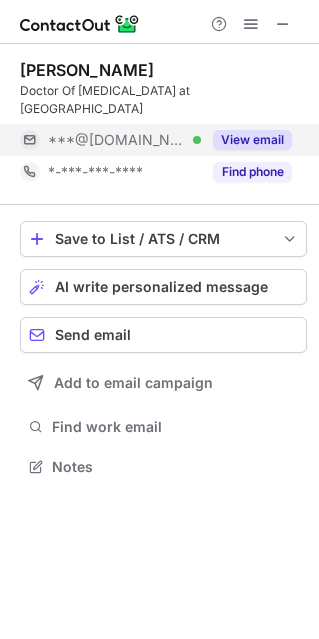 click on "View email" at bounding box center (252, 140) 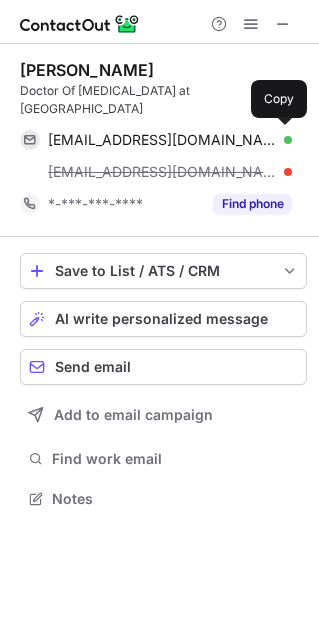 scroll, scrollTop: 10, scrollLeft: 10, axis: both 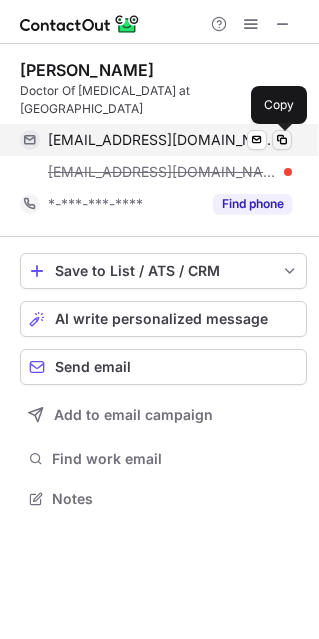 click at bounding box center [282, 140] 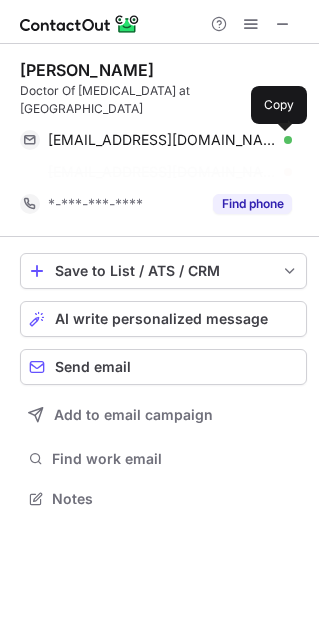 type 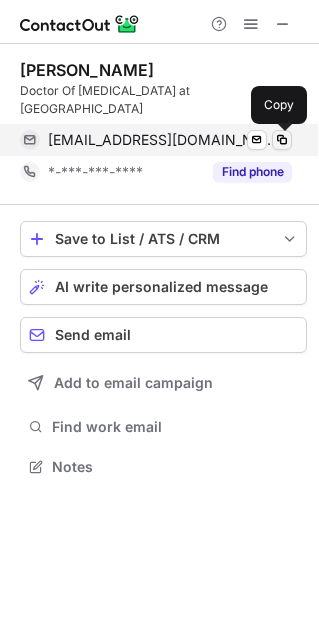 click at bounding box center (282, 140) 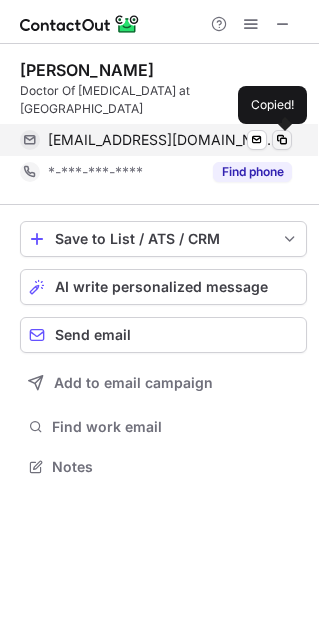 click at bounding box center [282, 140] 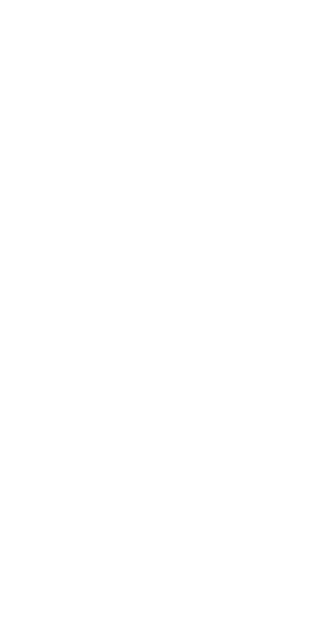 scroll, scrollTop: 0, scrollLeft: 0, axis: both 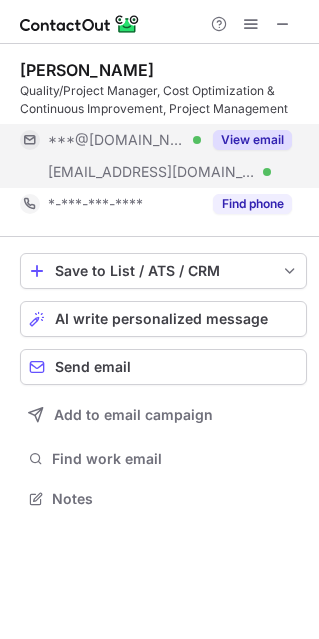 click on "View email" at bounding box center [252, 140] 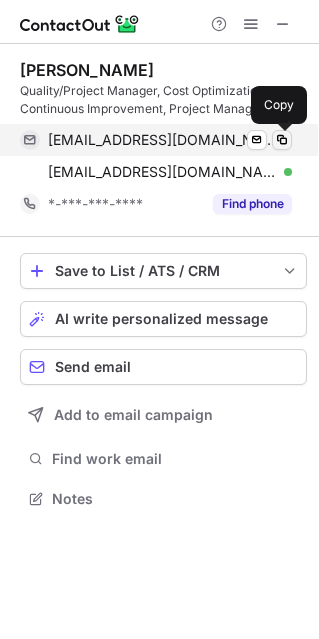 click at bounding box center (282, 140) 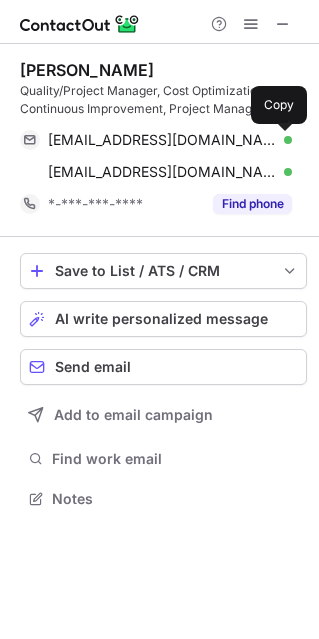 type 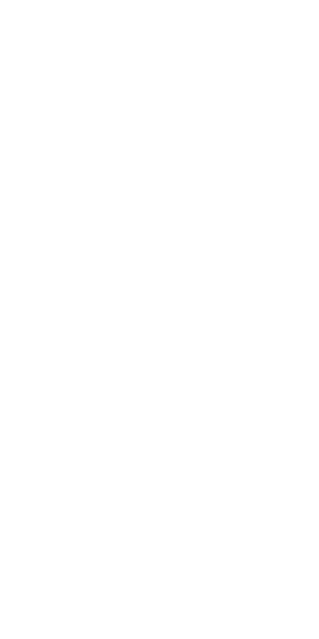scroll, scrollTop: 0, scrollLeft: 0, axis: both 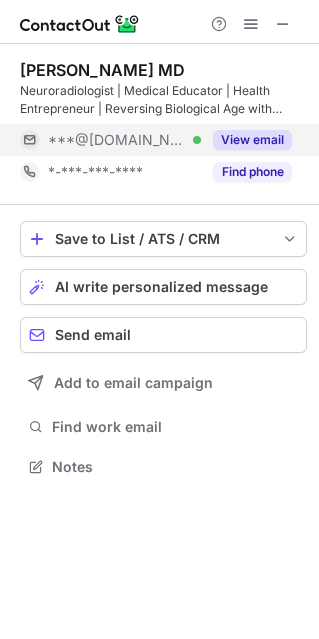 click on "View email" at bounding box center (252, 140) 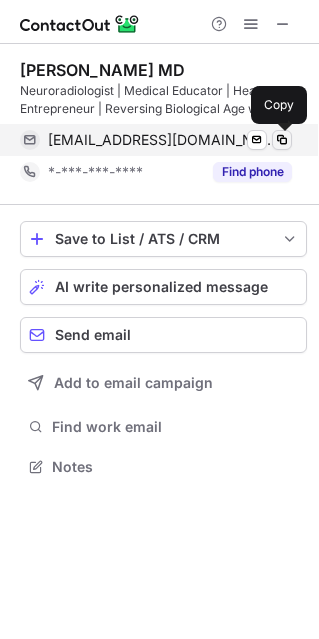 click at bounding box center [282, 140] 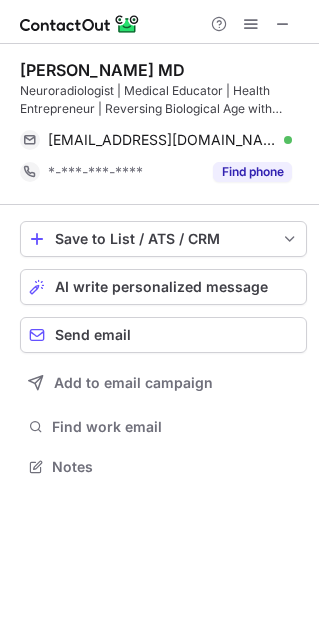 type 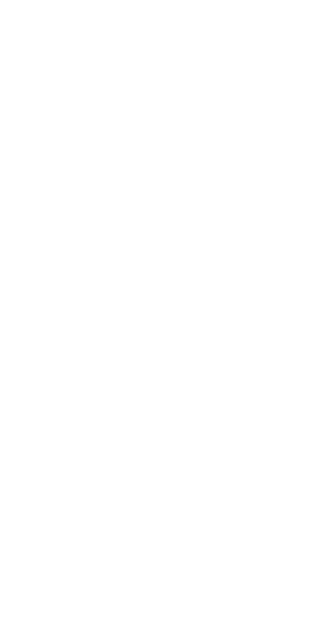 scroll, scrollTop: 0, scrollLeft: 0, axis: both 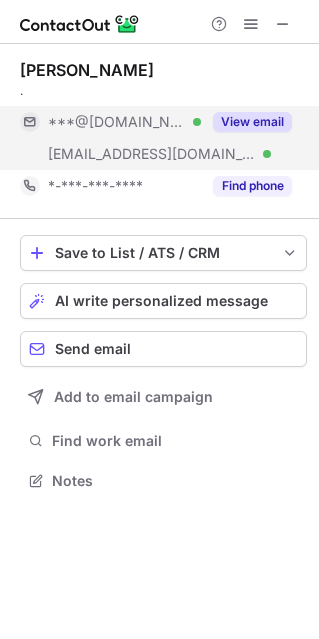 click on "View email" at bounding box center [252, 122] 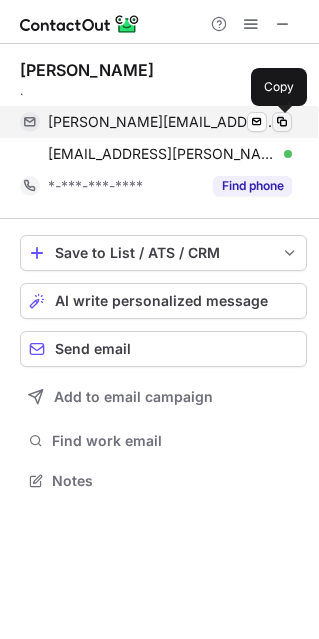 click at bounding box center [282, 122] 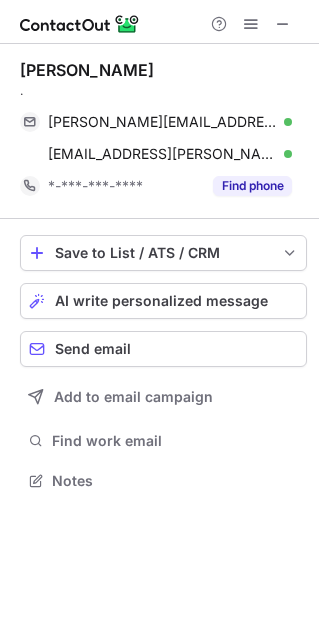type 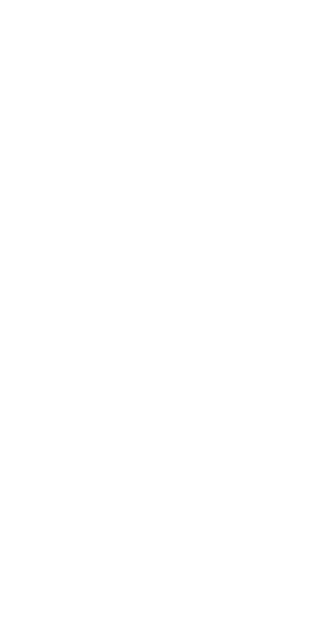 scroll, scrollTop: 0, scrollLeft: 0, axis: both 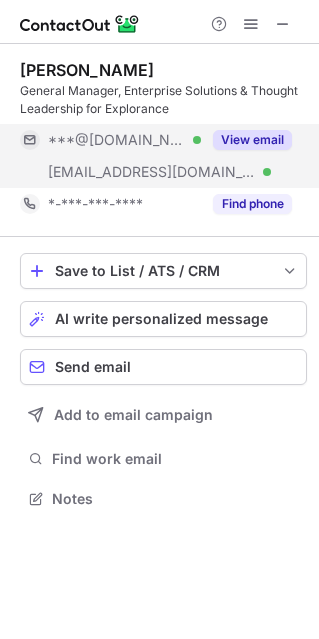 click on "View email" at bounding box center [246, 140] 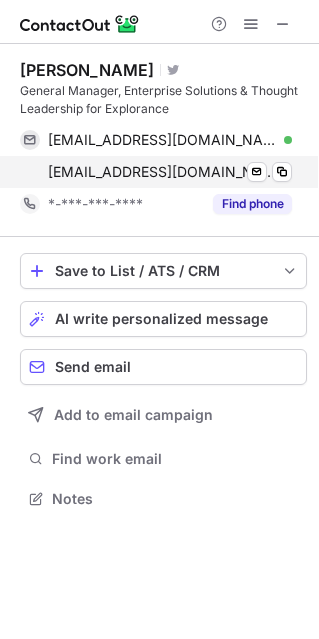 click on "sovercast@explorance.com Verified" at bounding box center [170, 172] 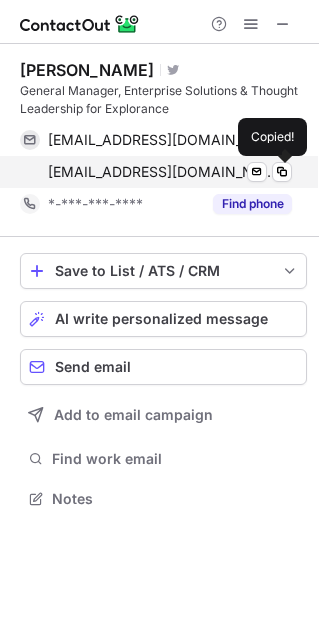 click on "sovercast@explorance.com Verified" at bounding box center [170, 172] 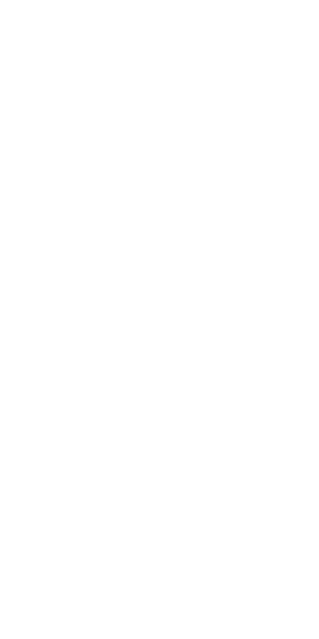 scroll, scrollTop: 0, scrollLeft: 0, axis: both 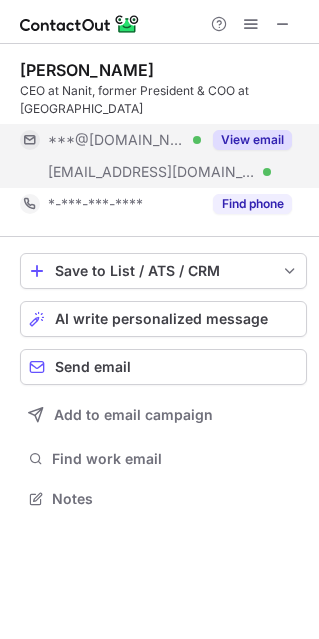 click on "View email" at bounding box center [252, 140] 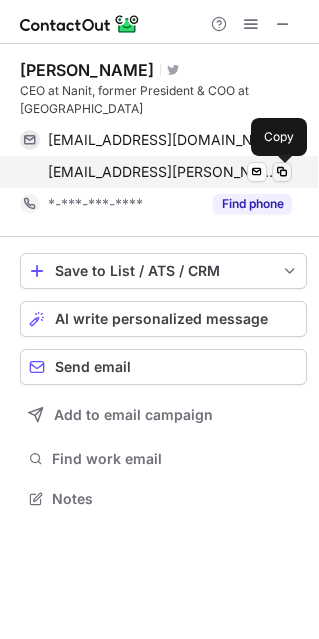 click at bounding box center (282, 172) 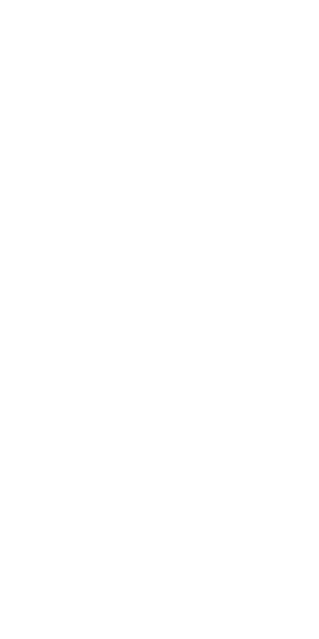scroll, scrollTop: 0, scrollLeft: 0, axis: both 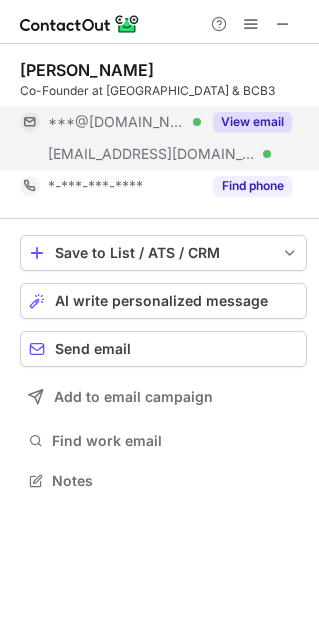 click on "View email" at bounding box center (252, 122) 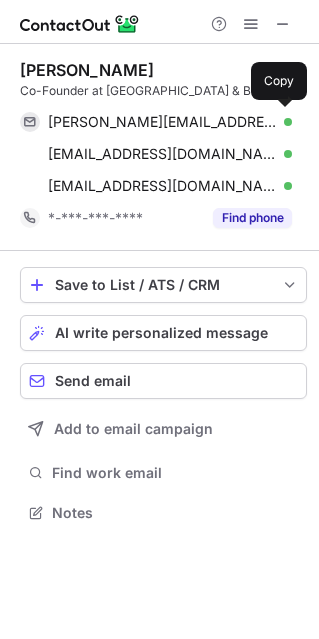 scroll, scrollTop: 10, scrollLeft: 10, axis: both 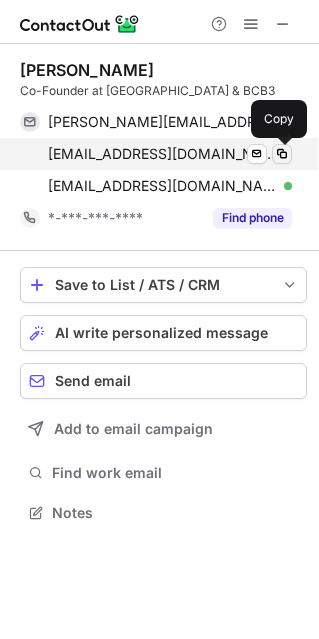 click at bounding box center [282, 154] 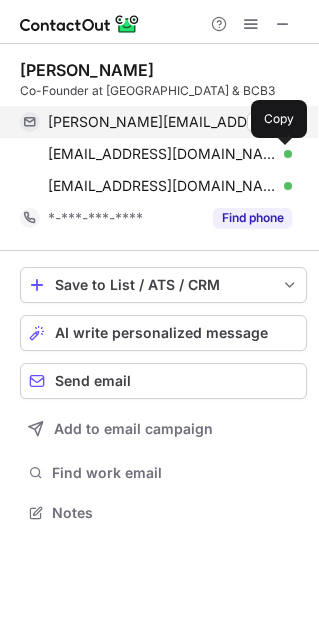 type 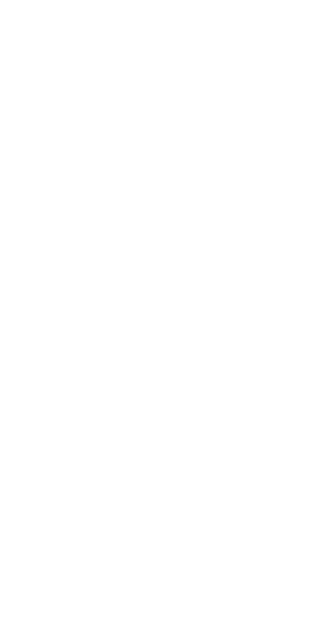 scroll, scrollTop: 0, scrollLeft: 0, axis: both 